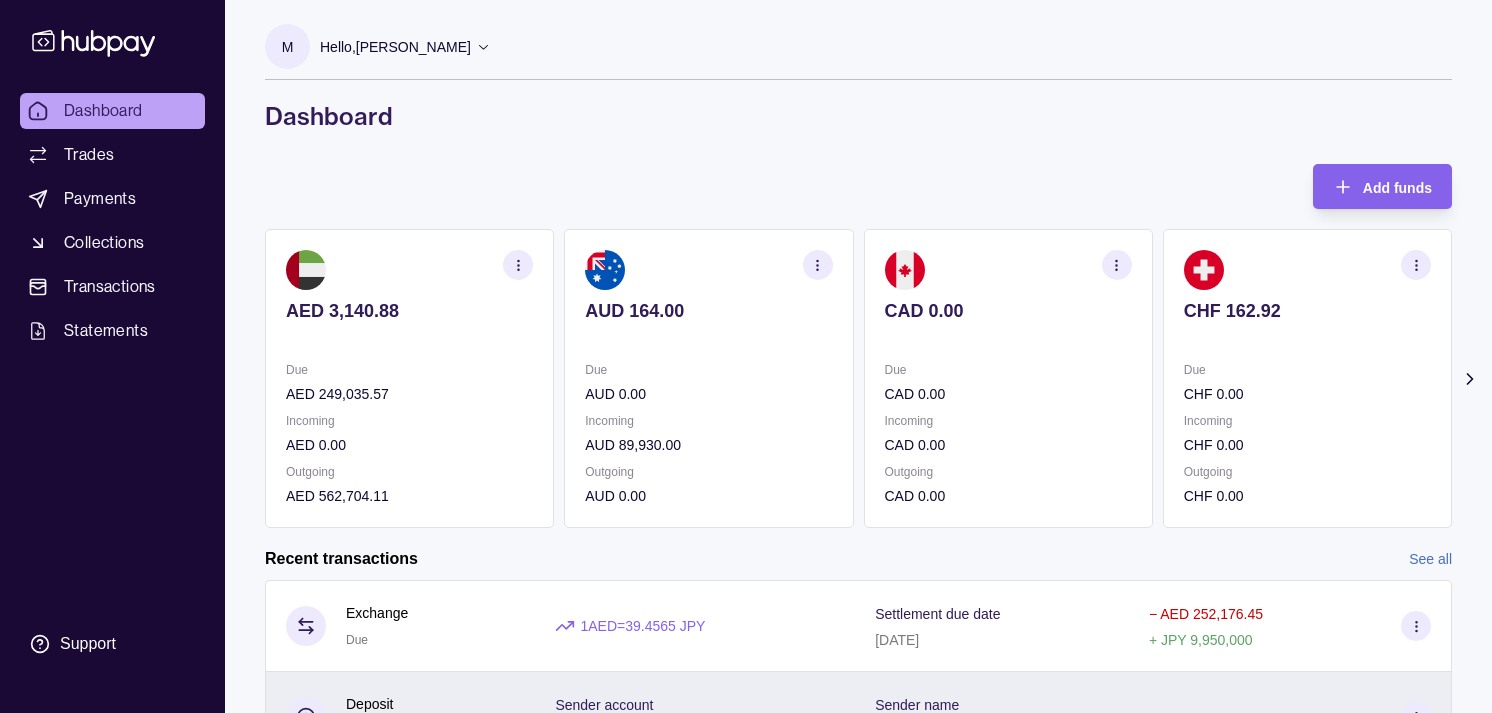 scroll, scrollTop: 0, scrollLeft: 0, axis: both 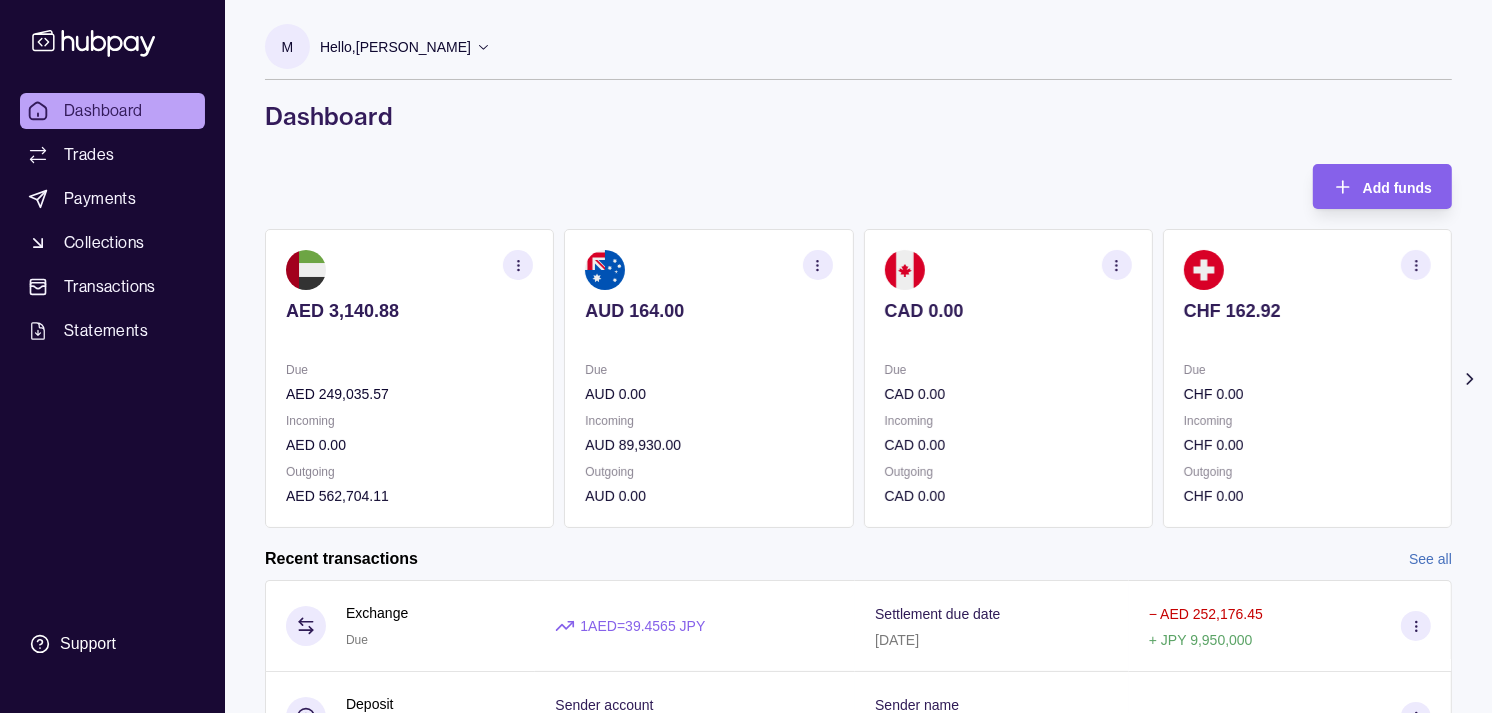 click on "AUD 164.00                                                                                                               Due AUD 0.00 Incoming AUD 89,930.00 Outgoing AUD 0.00" at bounding box center (708, 378) 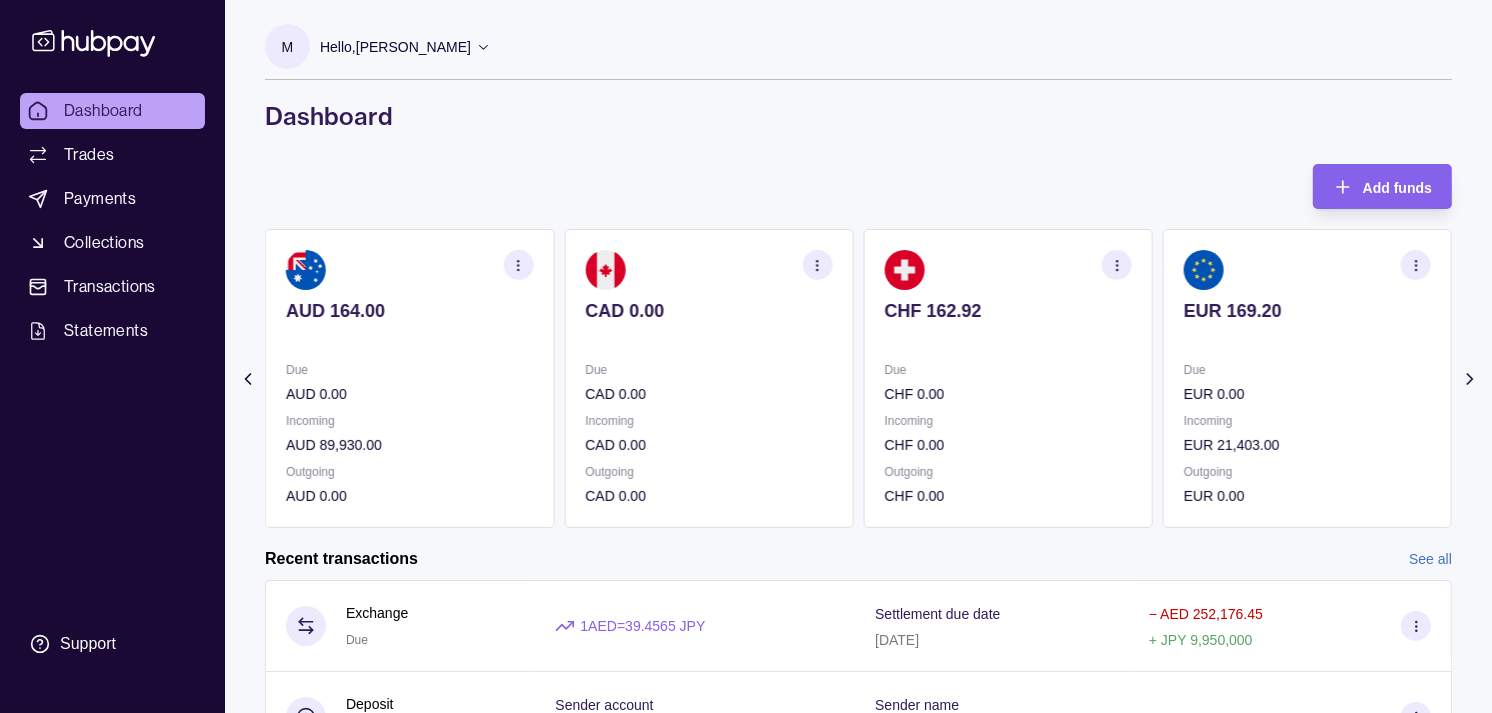 click on "CAD 0.00                                                                                                               Due CAD 0.00 Incoming CAD 0.00 Outgoing CAD 0.00" at bounding box center [708, 378] 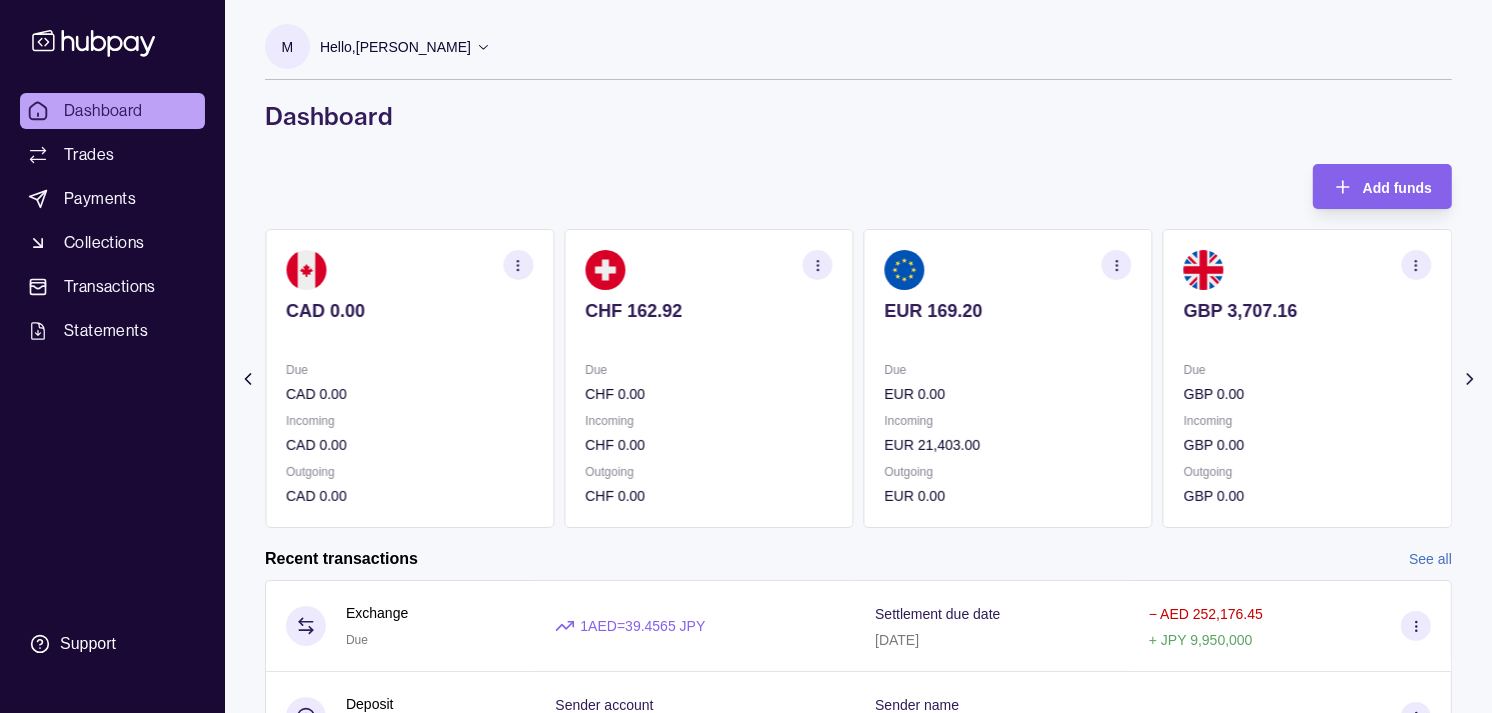 click at bounding box center (708, 338) 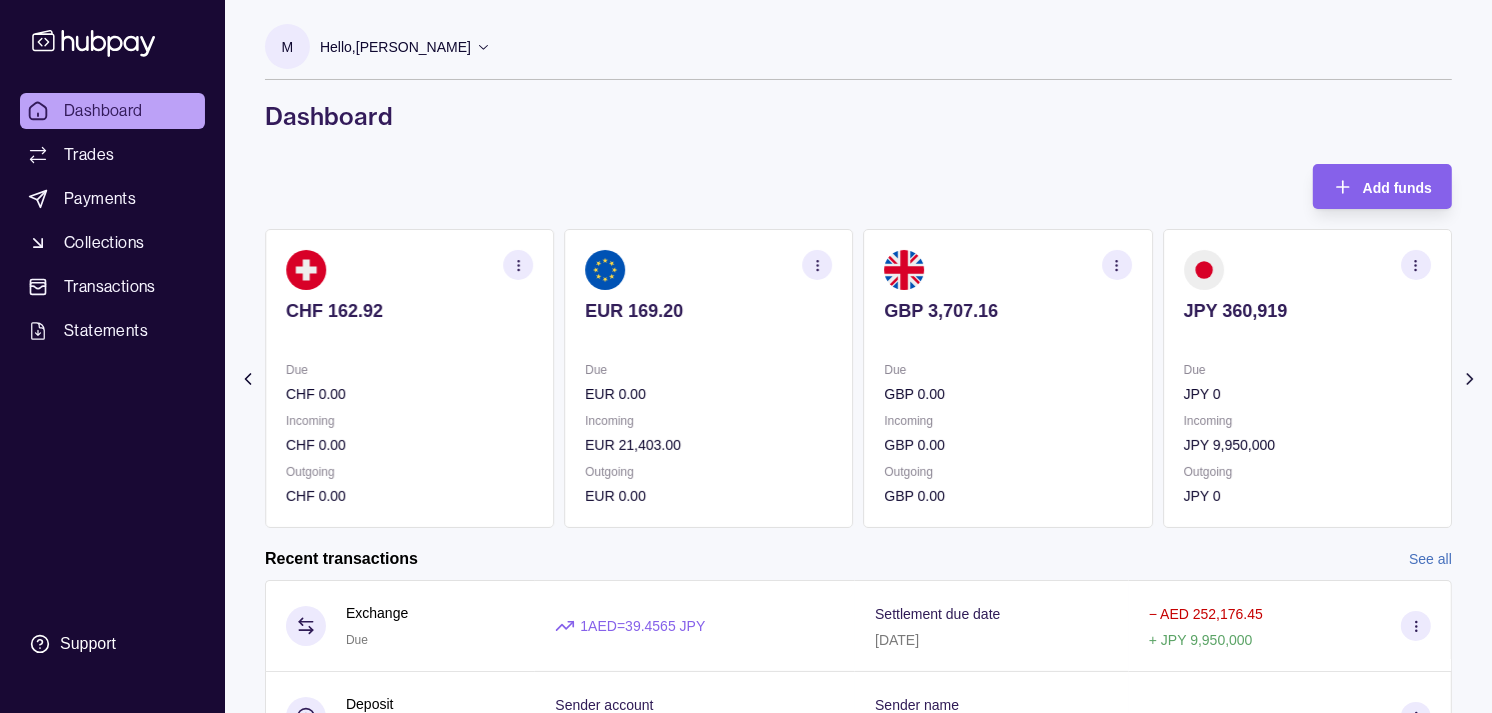 click on "EUR 169.20                                                                                                               Due EUR 0.00 Incoming EUR 21,403.00 Outgoing EUR 0.00" at bounding box center [708, 378] 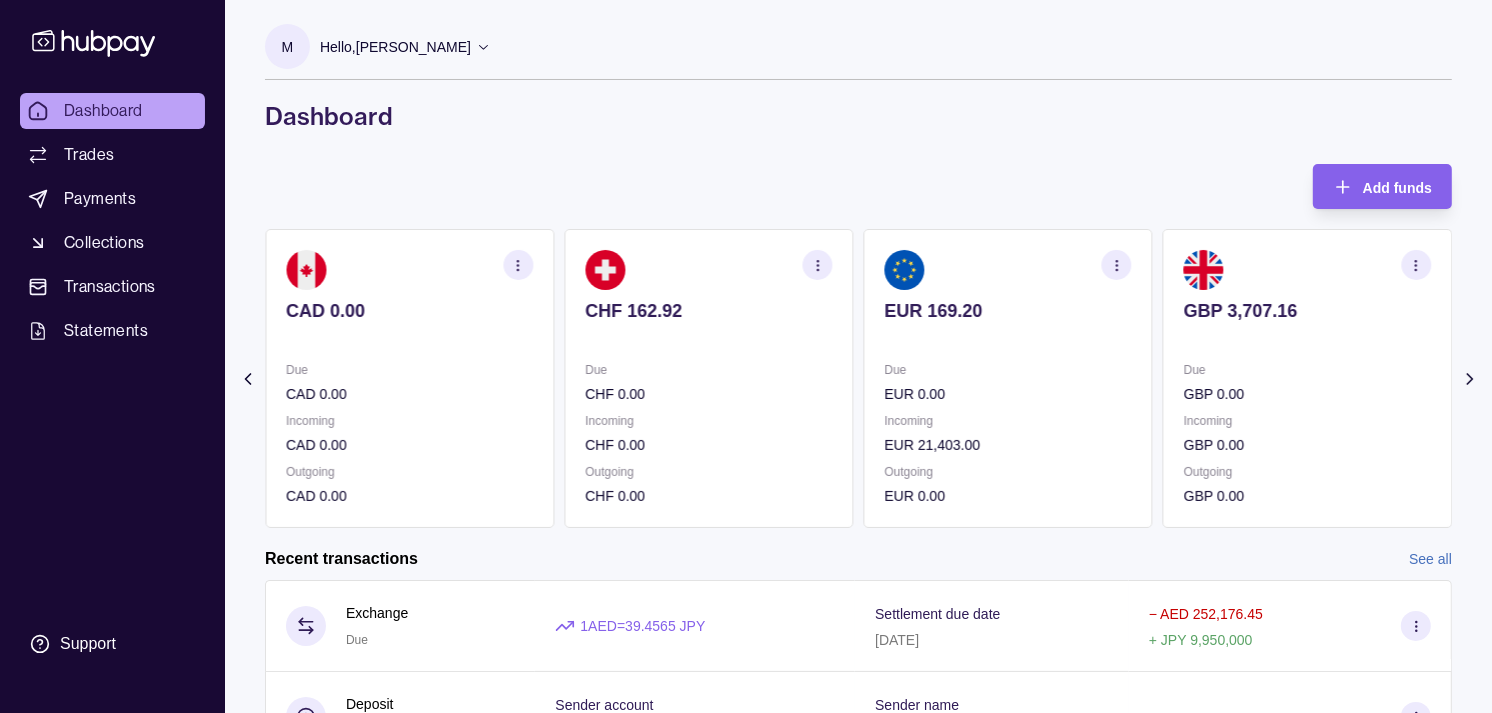 click on "AED 3,140.88                                                                                                               Due AED 249,035.57 Incoming AED 0.00 Outgoing AED 562,704.11 AUD 164.00                                                                                                               Due AUD 0.00 Incoming AUD 89,930.00 Outgoing AUD 0.00 CAD 0.00                                                                                                               Due CAD 0.00 Incoming CAD 0.00 Outgoing CAD 0.00 CHF 162.92                                                                                                               Due CHF 0.00 Incoming CHF 0.00 Outgoing CHF 0.00 EUR 169.20" at bounding box center (260, 378) 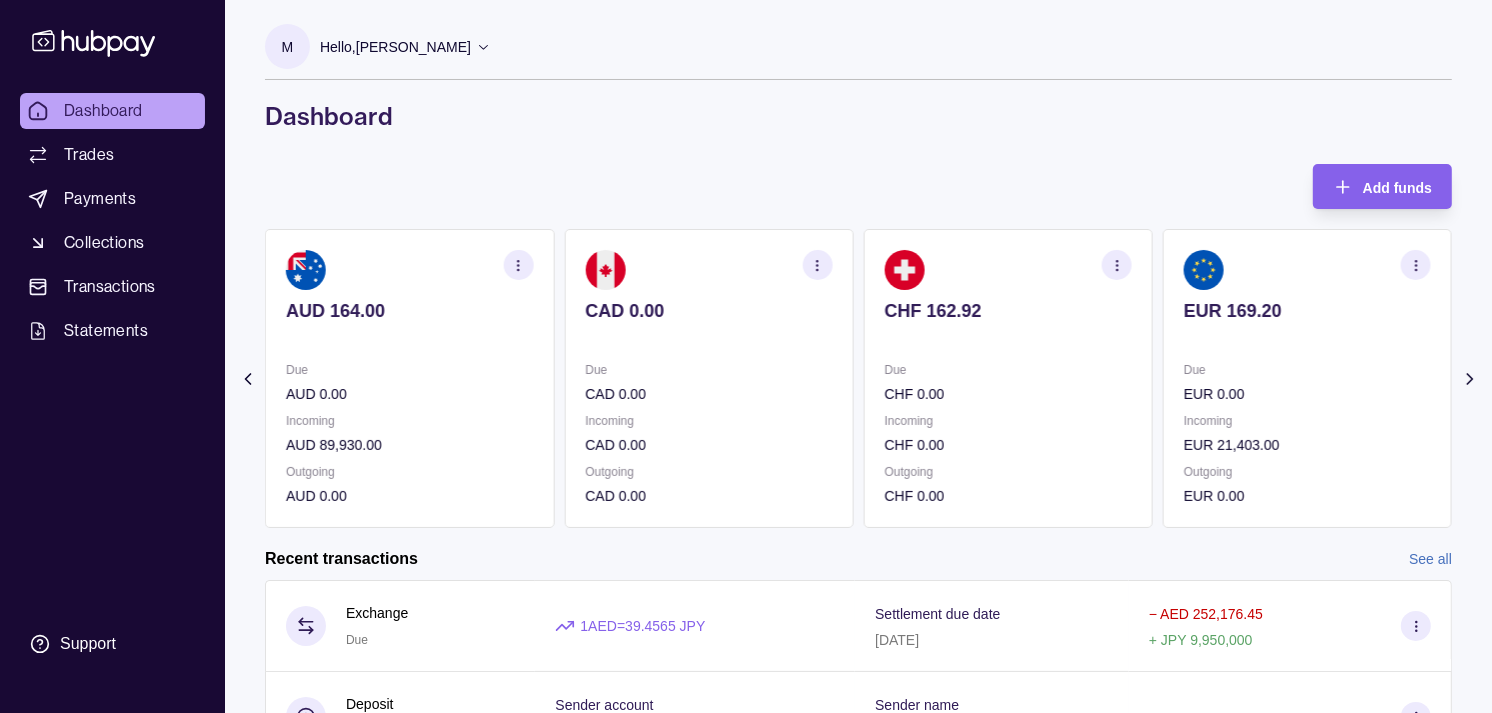 click at bounding box center [708, 338] 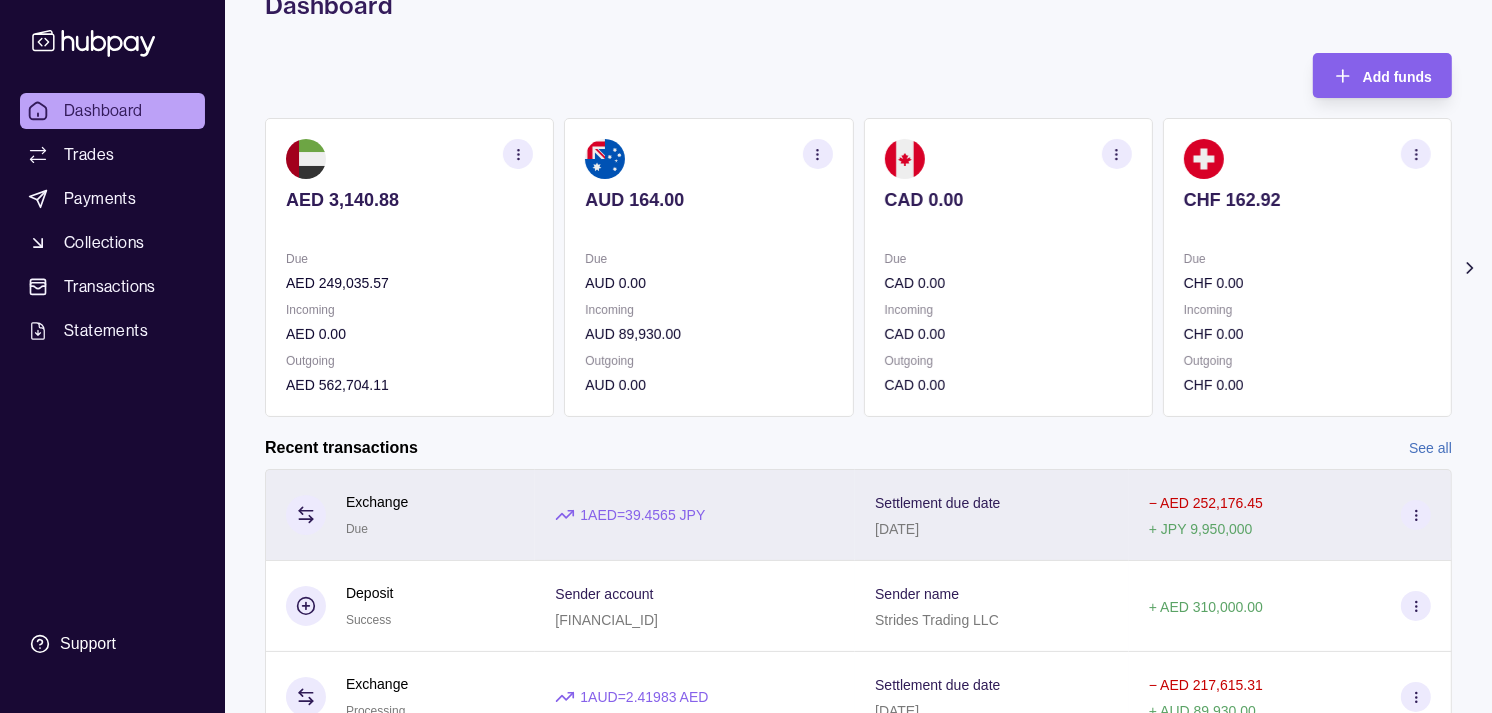 scroll, scrollTop: 222, scrollLeft: 0, axis: vertical 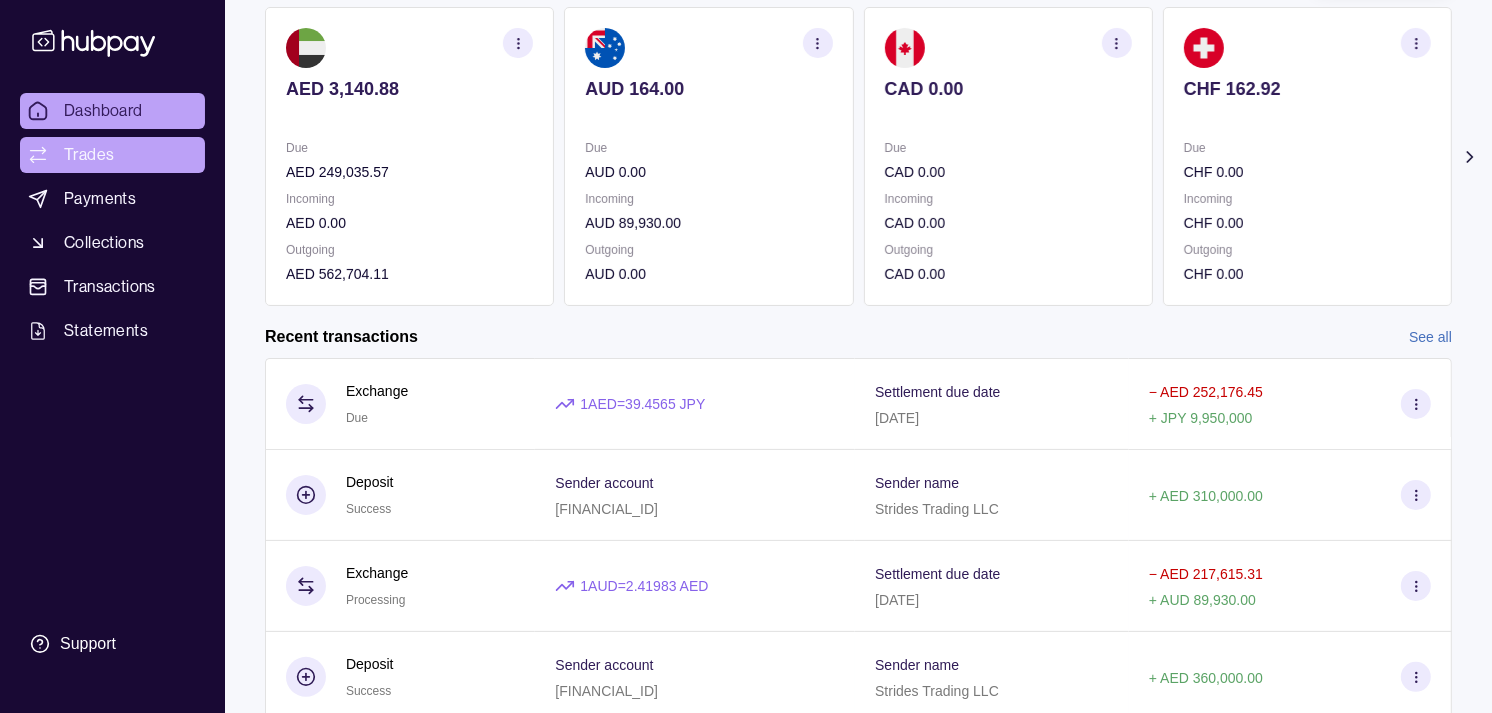 click on "Trades" at bounding box center (112, 155) 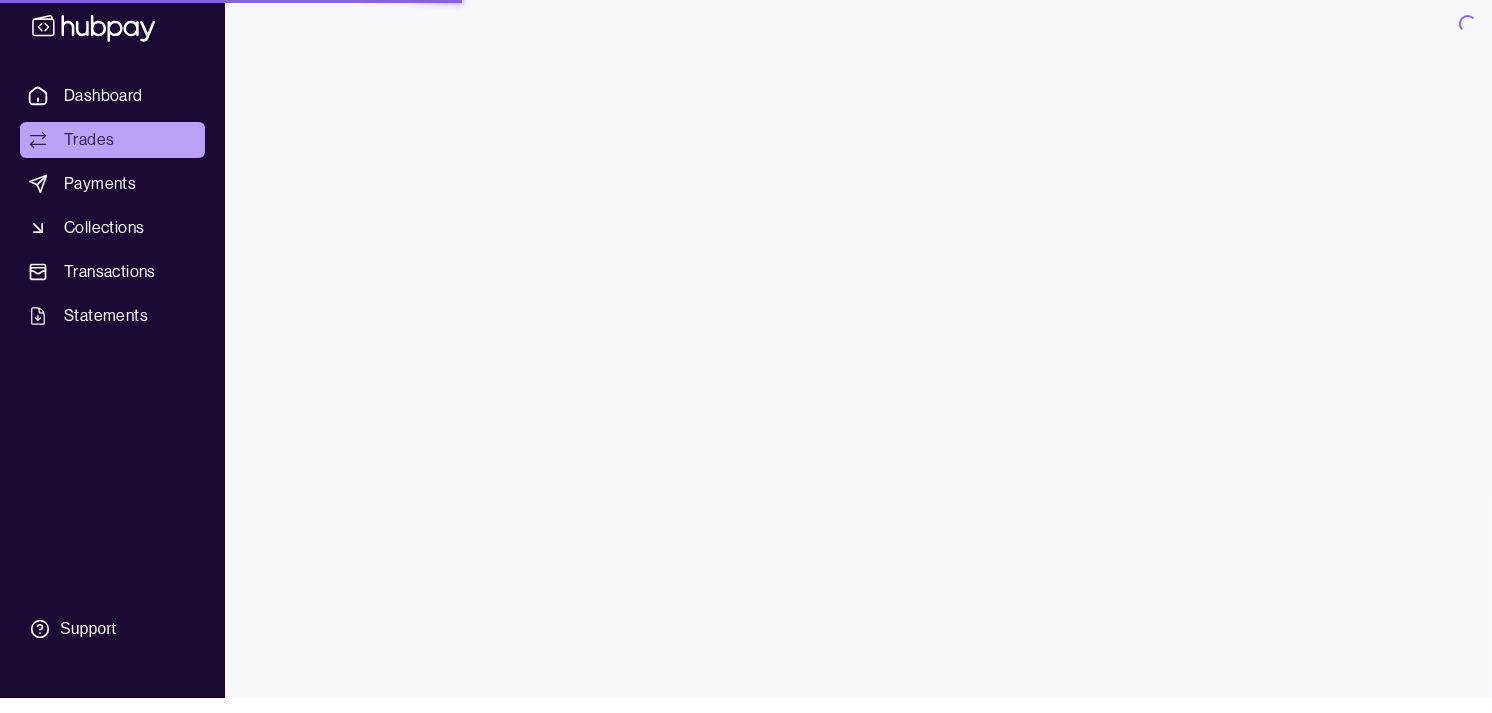 scroll, scrollTop: 0, scrollLeft: 0, axis: both 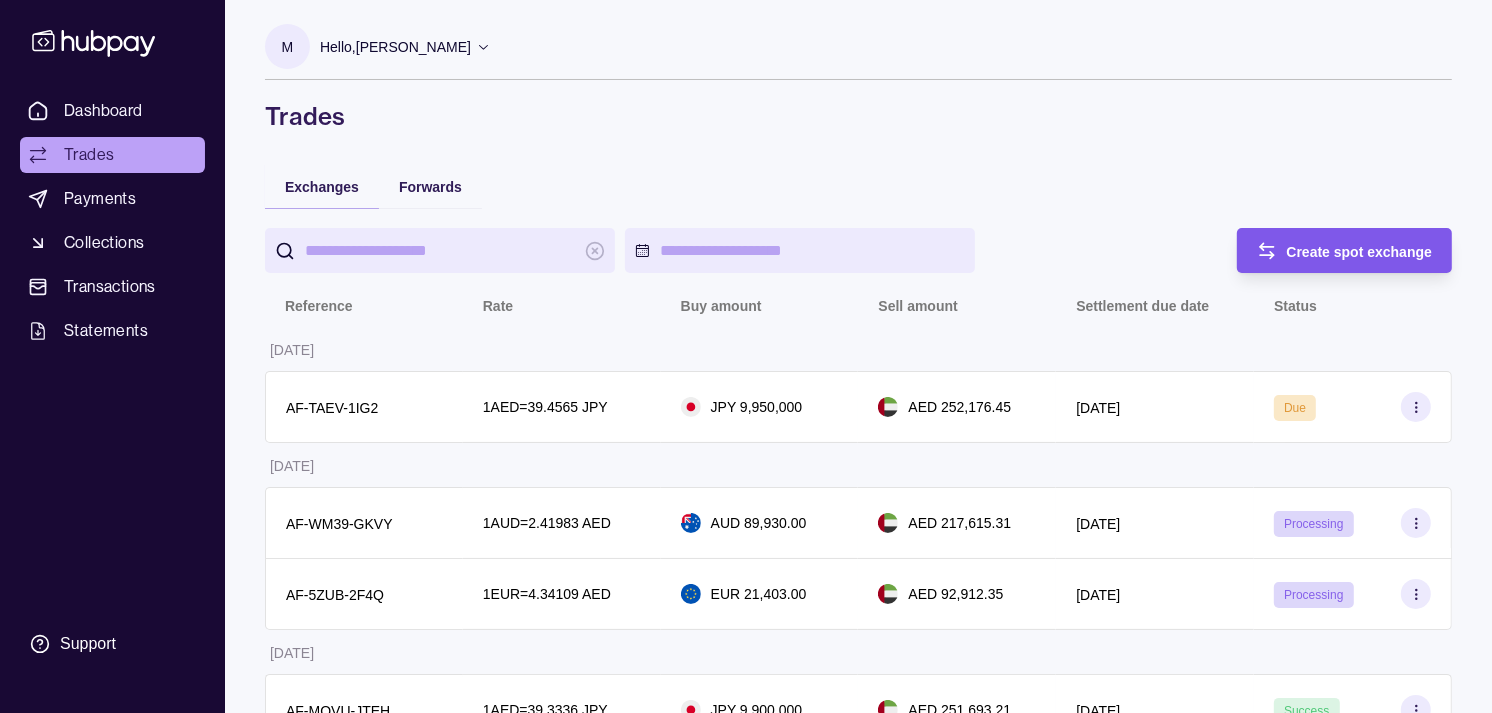 click on "Create spot exchange" at bounding box center [1360, 251] 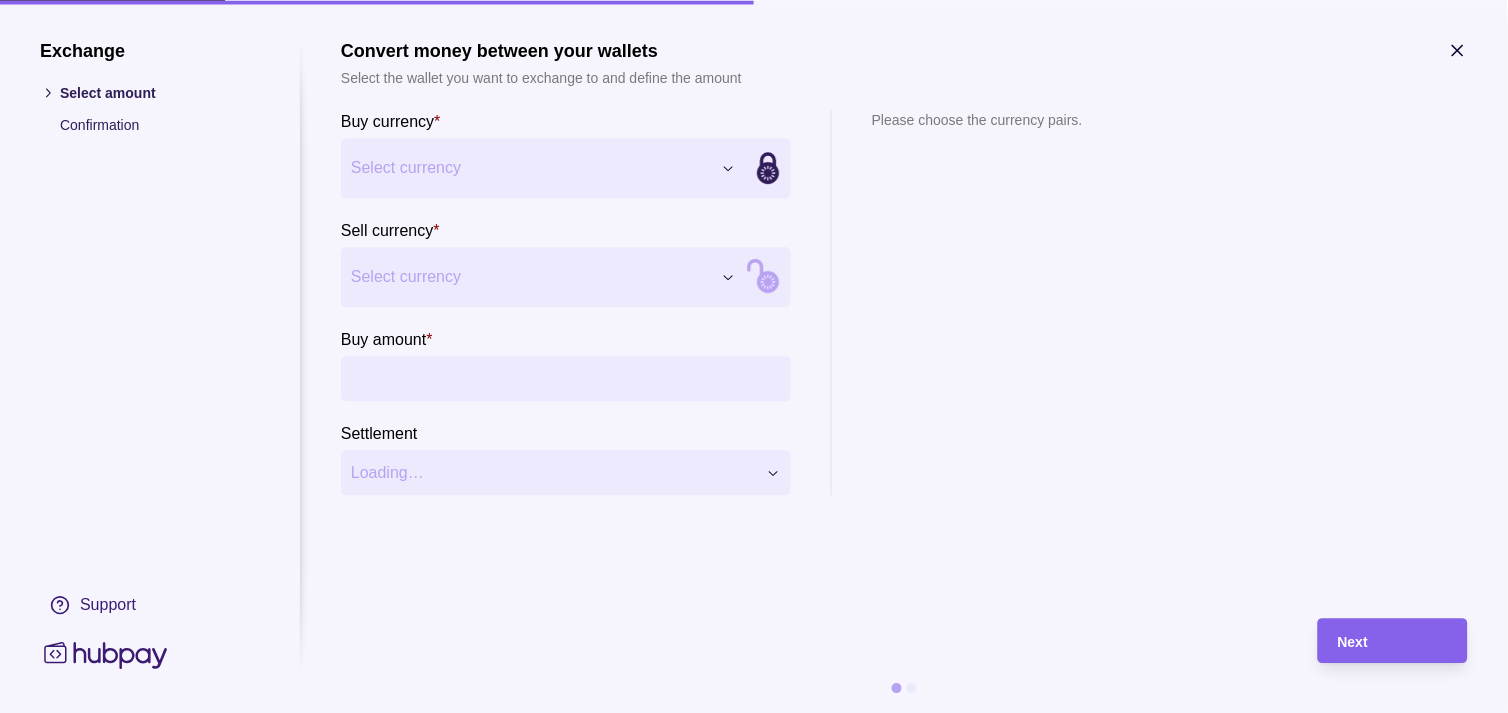click on "Dashboard Trades Payments Collections Transactions Statements Support M Hello,  [PERSON_NAME] Strides Trading LLC Account Terms and conditions Privacy policy Sign out Trades Exchanges Forwards Create spot exchange Reference Rate Buy amount Sell amount Settlement due date Status [DATE] AF-TAEV-1IG2 1  AED  =  39.4565   JPY JPY 9,950,000 AED 252,176.45 [DATE] Due [DATE] AF-WM39-GKVY 1  AUD  =  2.41983   AED AUD 89,930.00 AED 217,615.31 [DATE] Processing AF-5ZUB-2F4Q 1  EUR  =  4.34109   AED EUR 21,403.00 AED 92,912.35 [DATE] Processing [DATE] AF-MQVU-JTEH 1  AED  =  39.3336   JPY JPY 9,900,000 AED 251,693.21 [DATE] Success AF-YW76-WSNV 1  AED  =  39.0197   JPY JPY 598,000 AED 15,325.59 [DATE] Success AF-GTO8-K2PO 1  AED  =  39.0273   JPY JPY 3,610,000 AED 92,499.35 [DATE] Success [DATE] AF-EEI2-LQEX 1  EUR  =  4.33827   AED EUR 12,909.00 AED 56,002.73 [DATE] Success AF-EA9C-FZEU 1  AED  =  39.0625   JPY JPY 10,529,900 AED 269,565.44 [DATE] 1" at bounding box center [754, 1018] 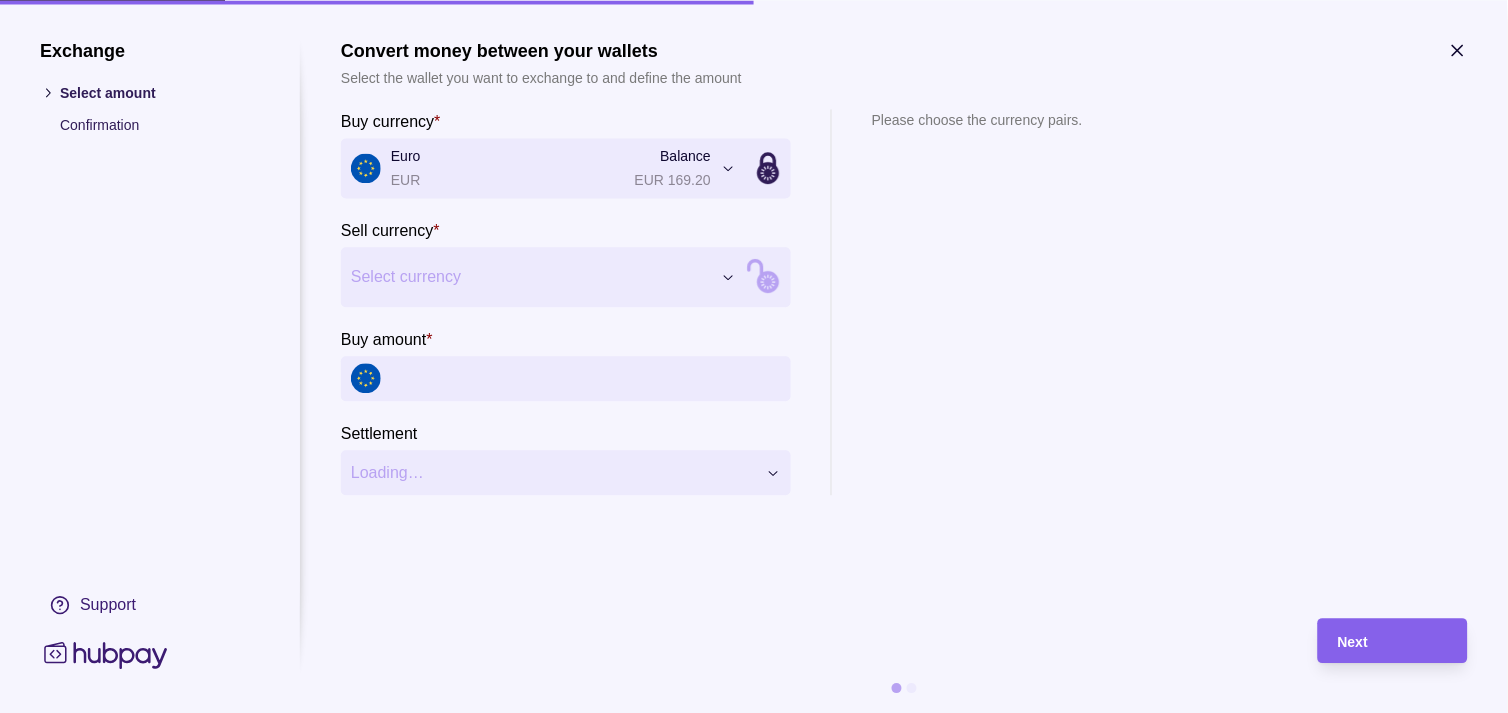 click on "Select currency" at bounding box center [543, 277] 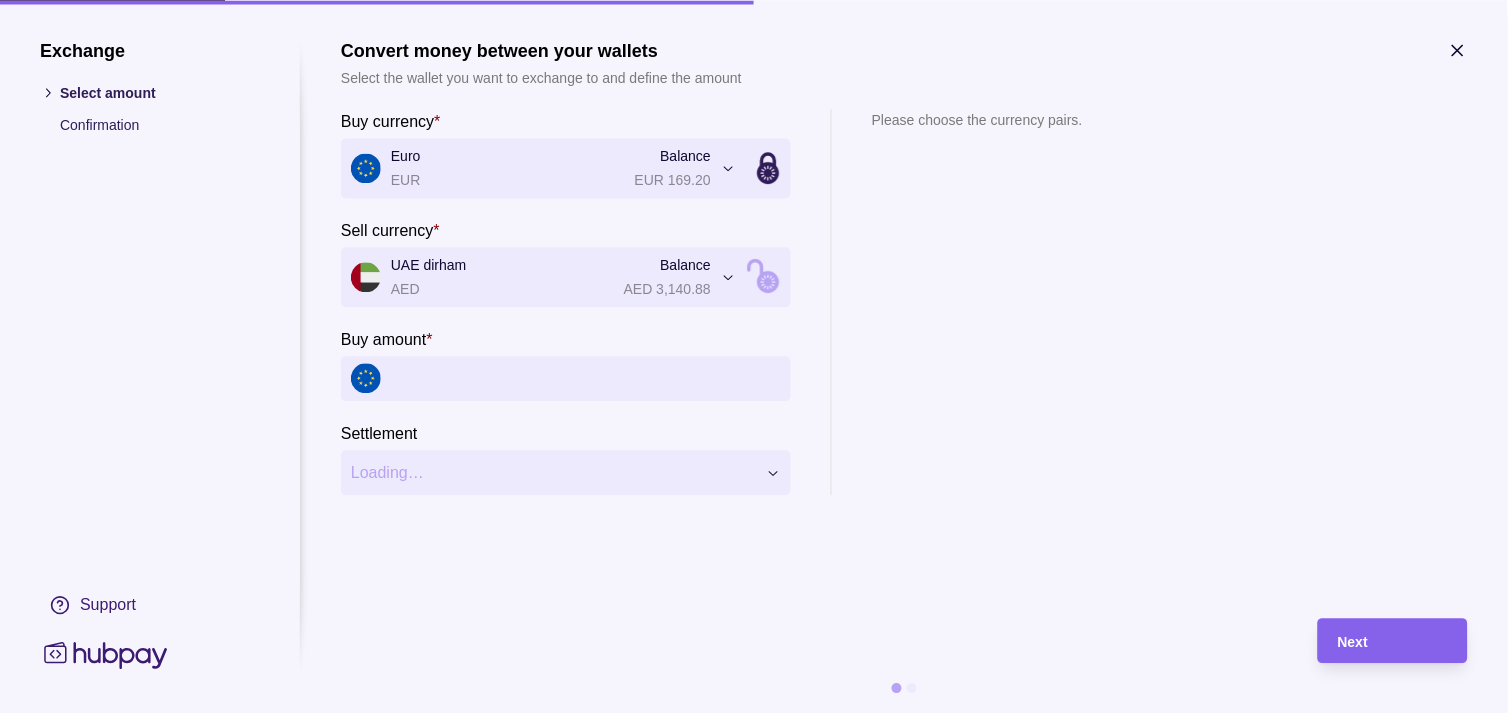 click on "Buy amount  *" at bounding box center (586, 378) 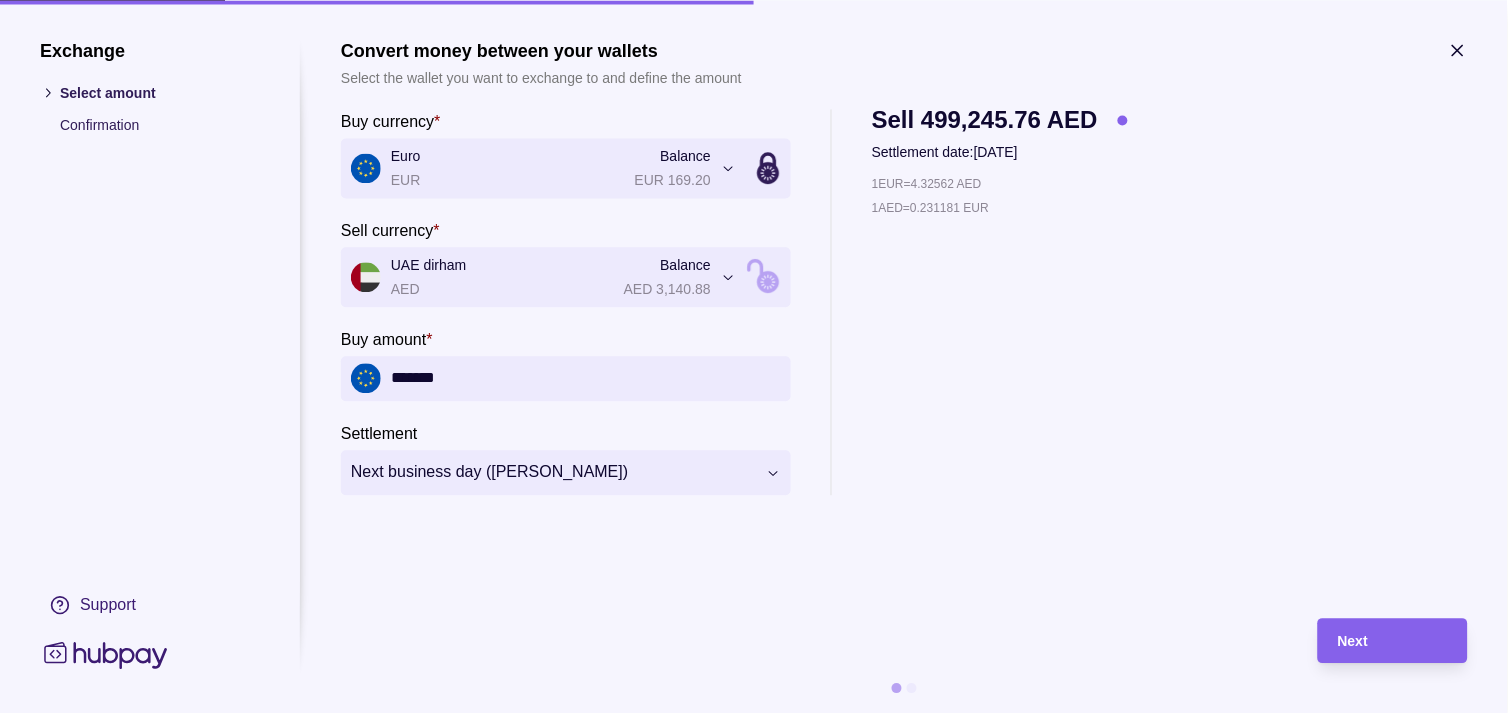 type on "*******" 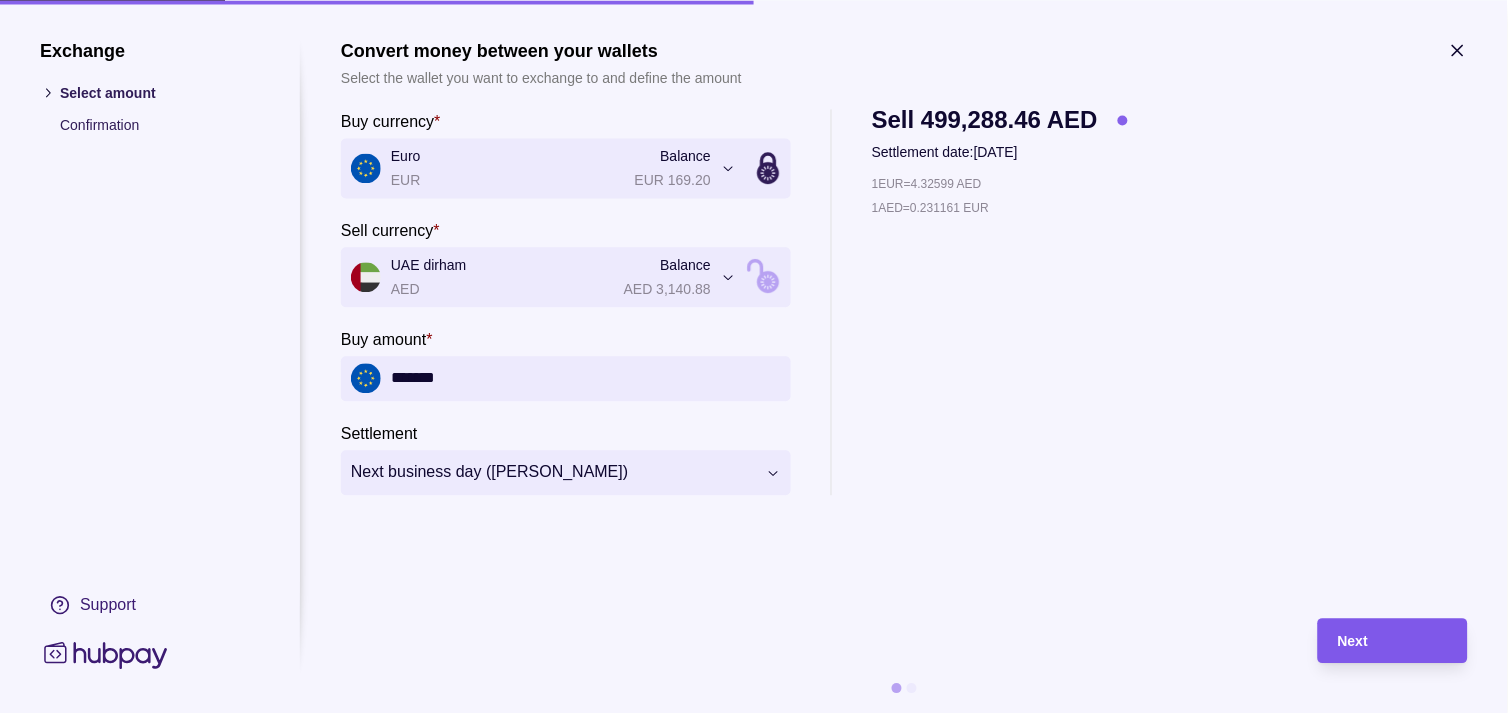 click on "Next" at bounding box center (1353, 642) 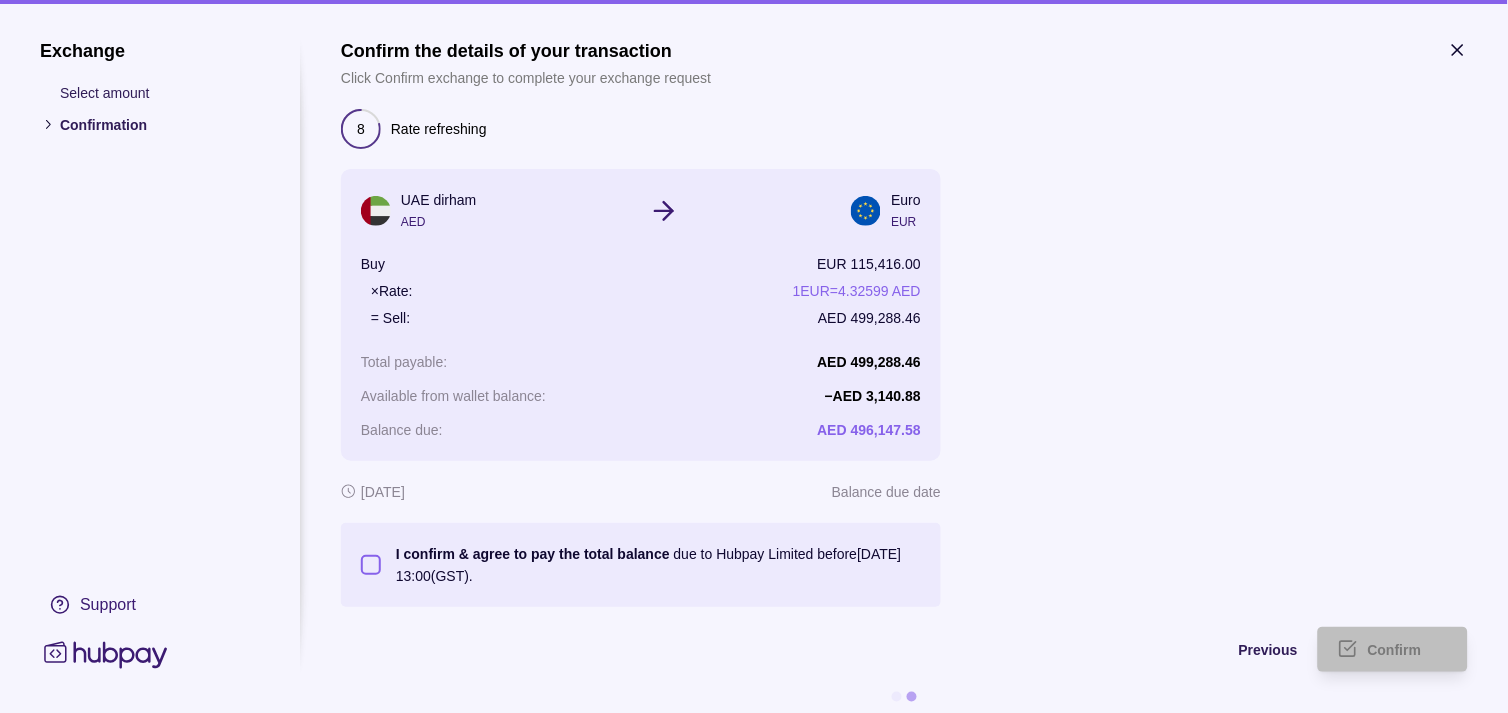 click on "I confirm & agree to pay the total balance   due to Hubpay Limited before  [DATE]   13:00  (GST)." at bounding box center (371, 565) 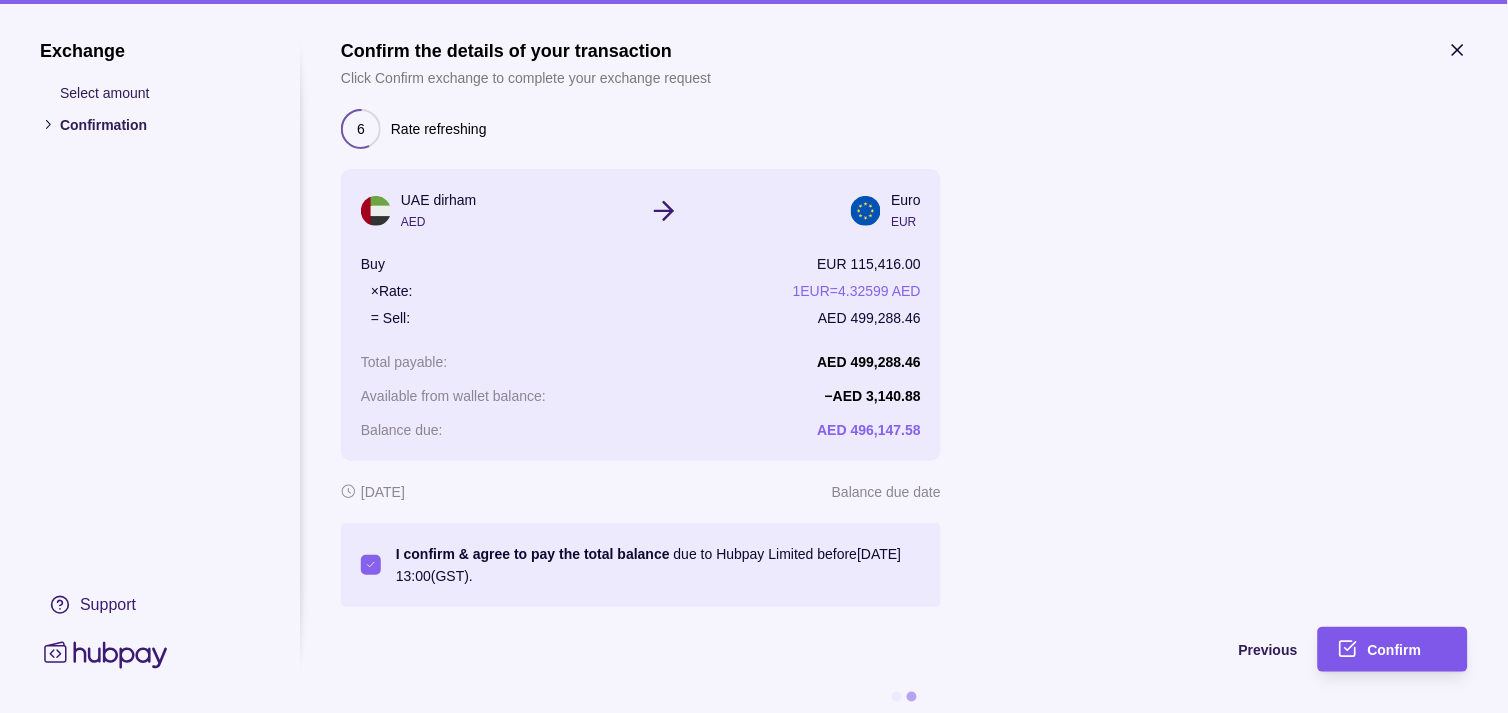 type on "on" 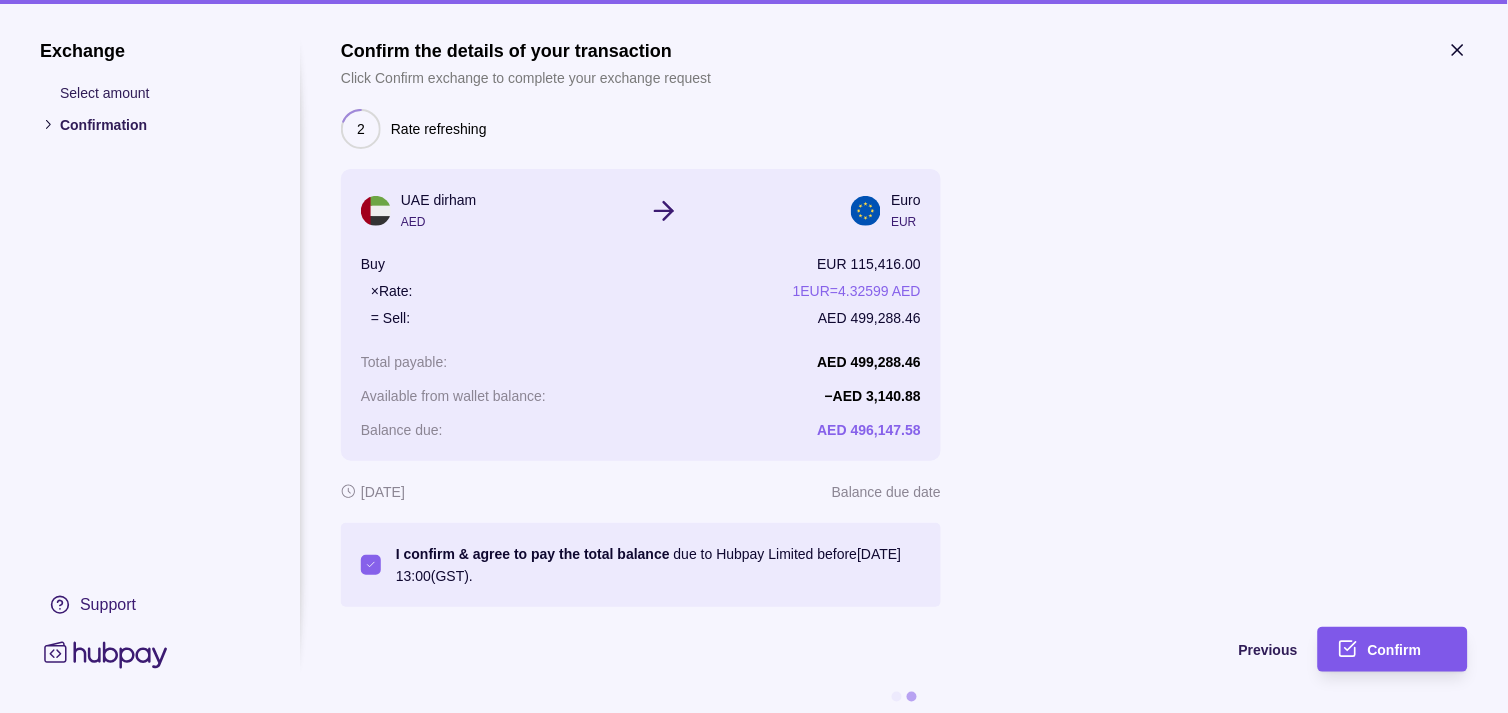 click on "Confirm" at bounding box center (1395, 651) 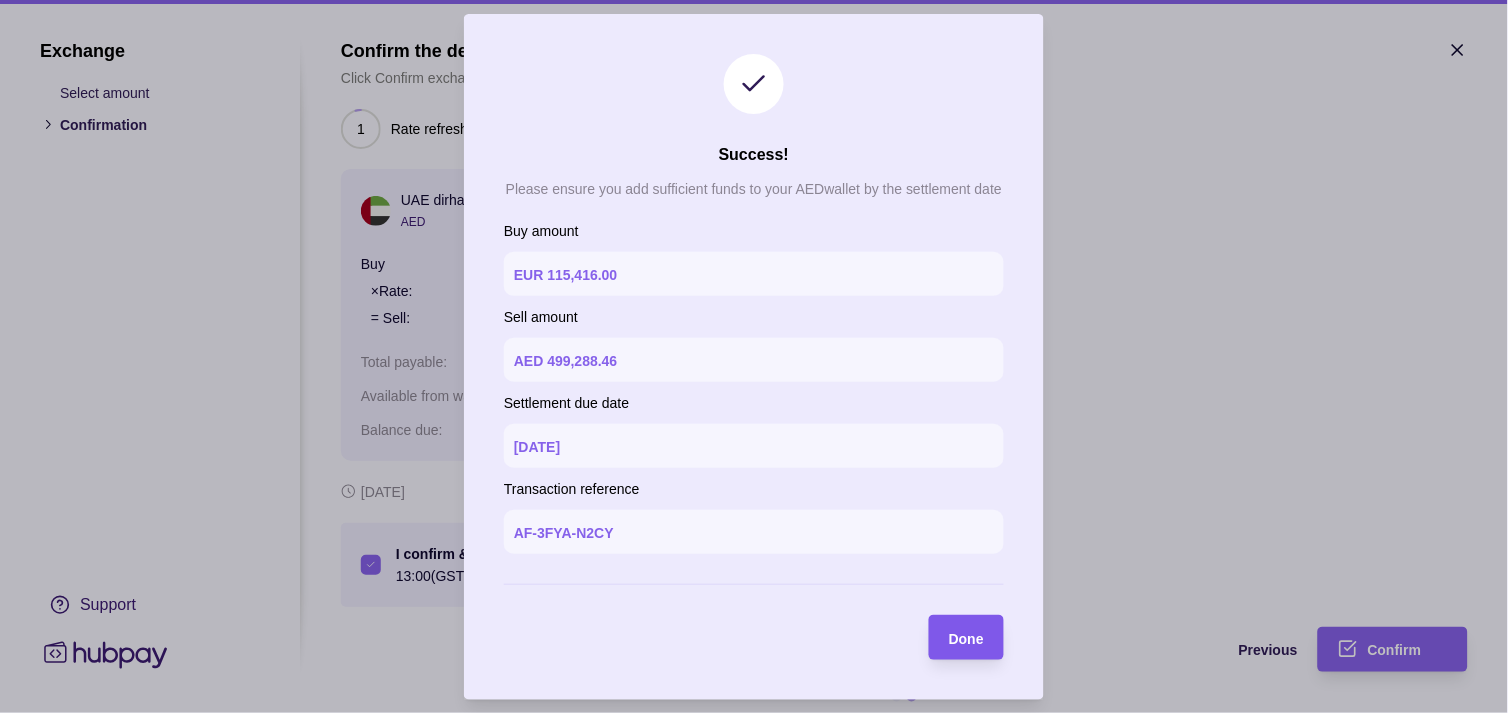 click on "Done" at bounding box center [966, 638] 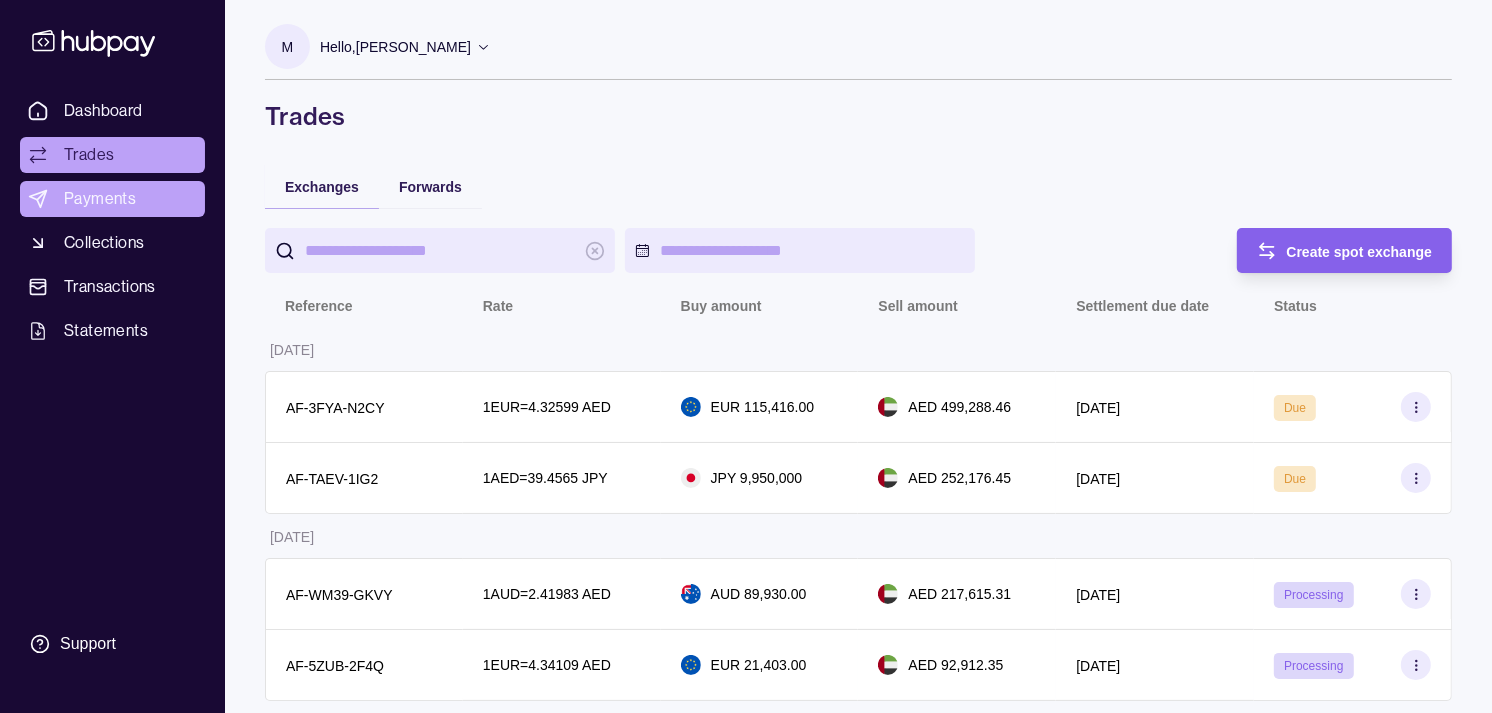 click on "Payments" at bounding box center (100, 199) 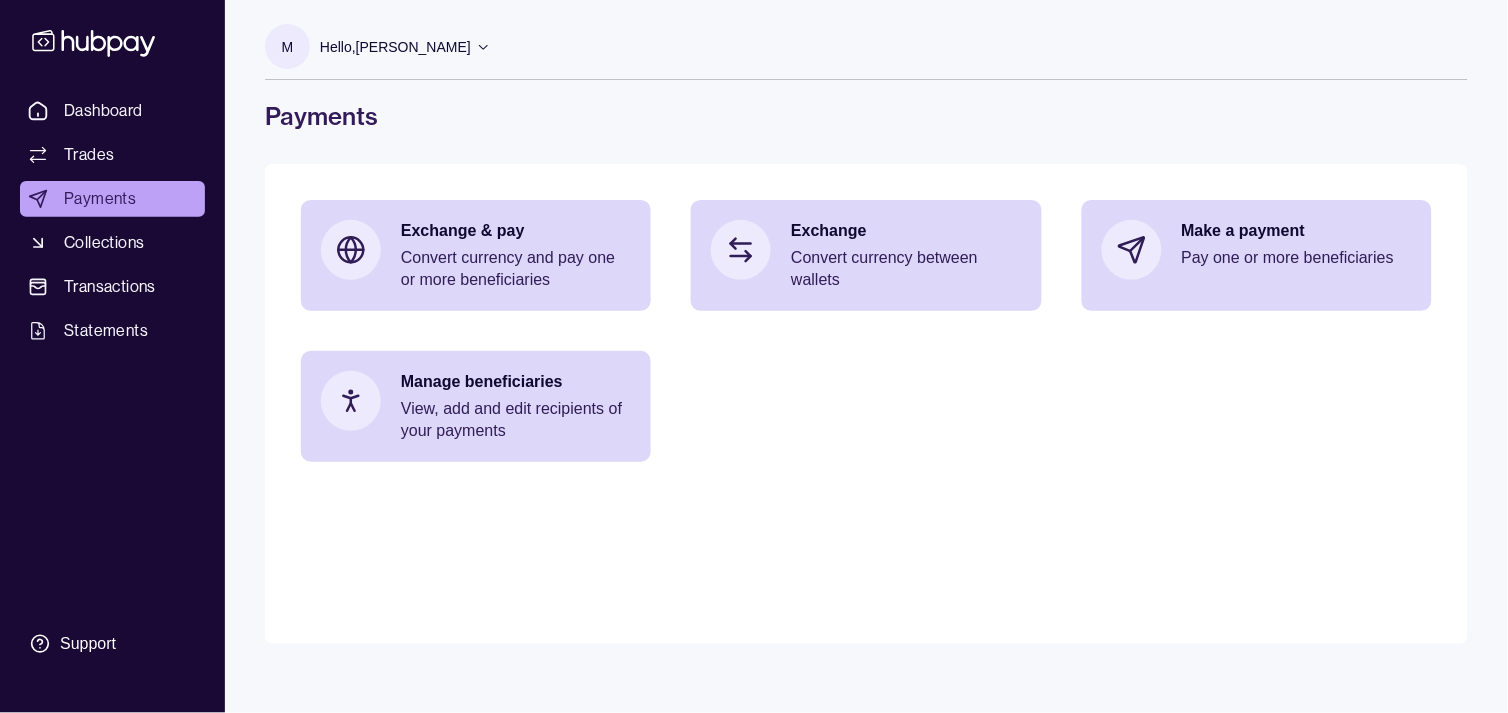 click on "Dashboard" at bounding box center (103, 111) 